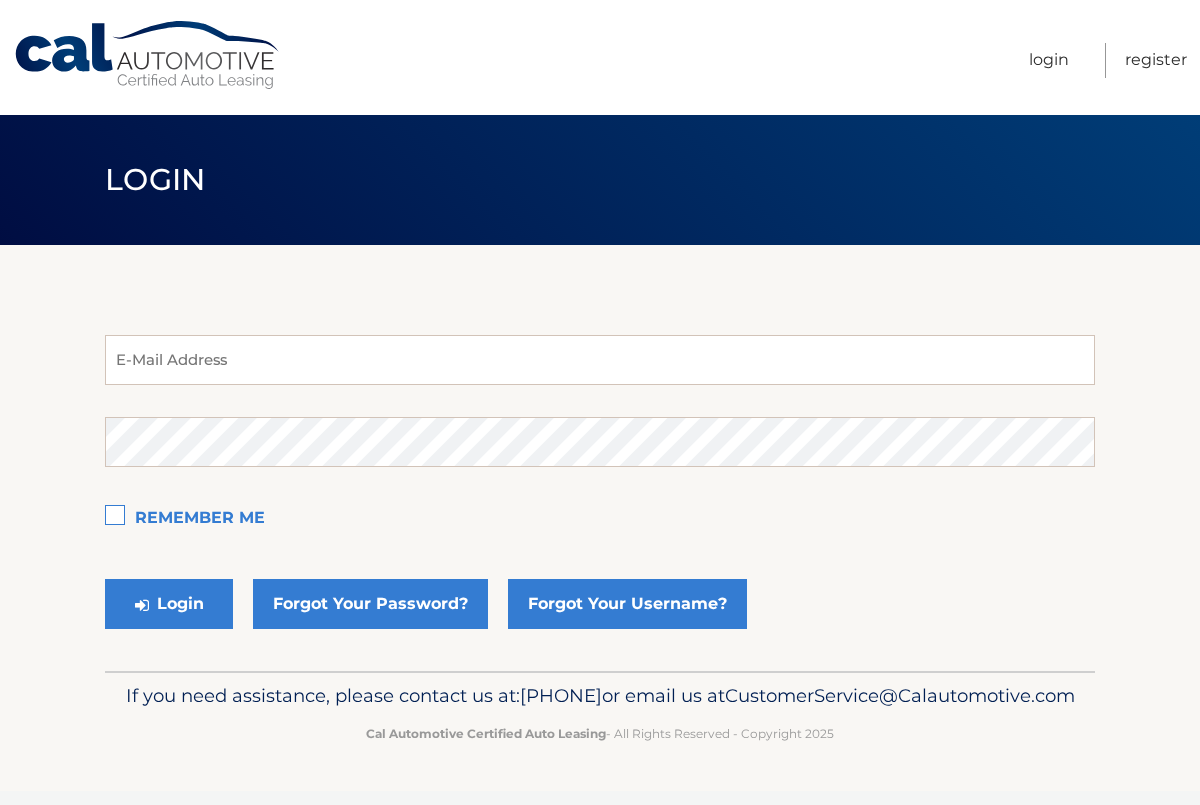 scroll, scrollTop: 0, scrollLeft: 0, axis: both 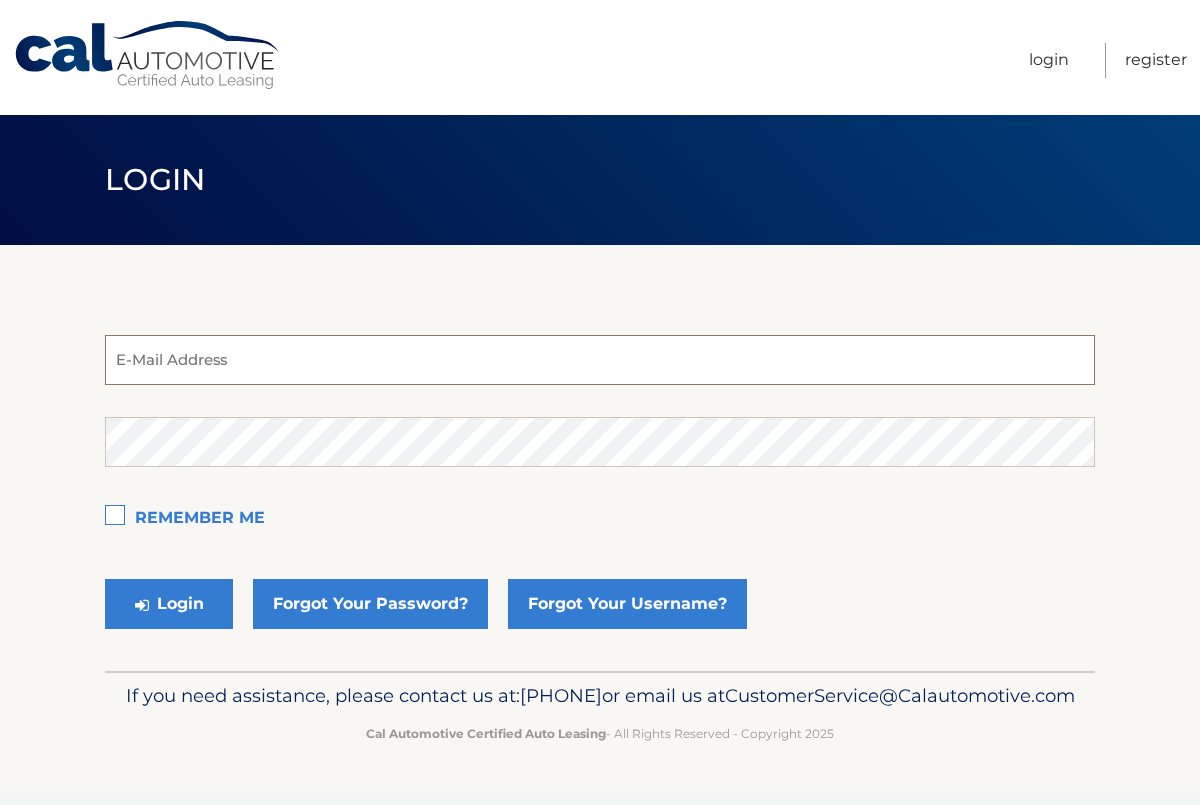 type on "miridiofn@hotmail.com" 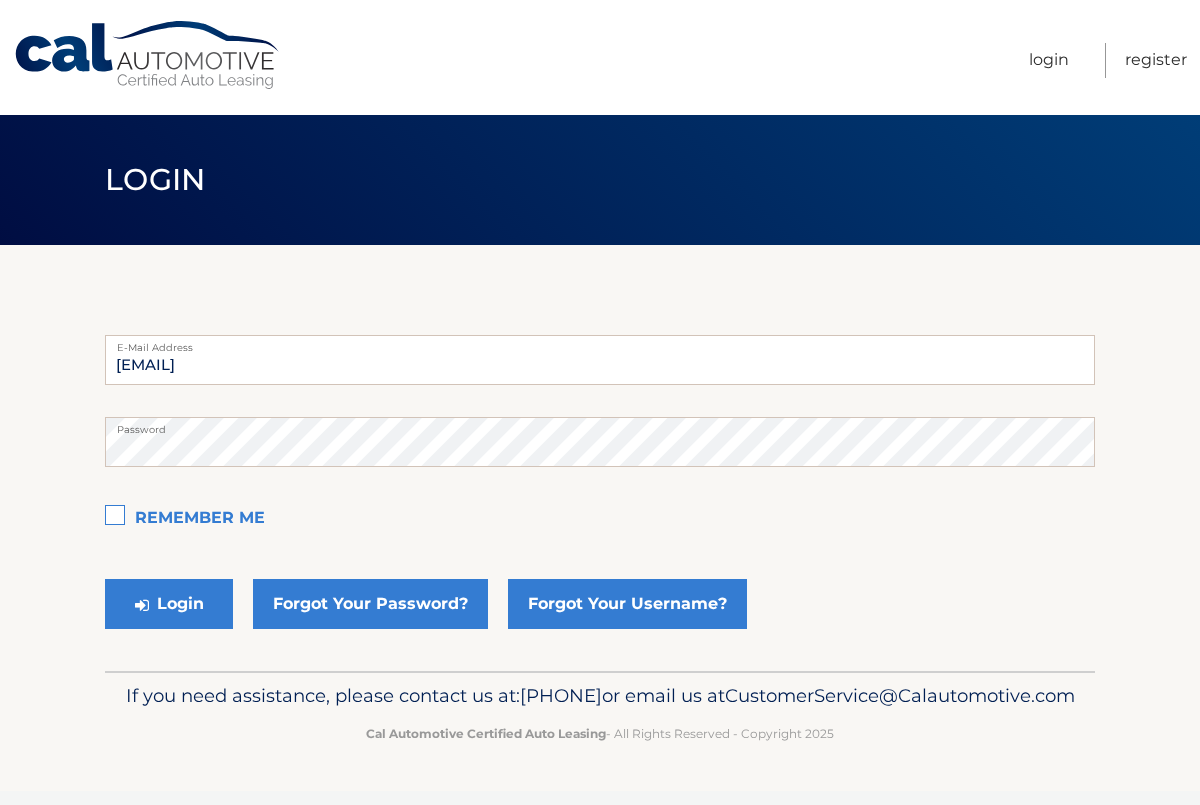 click on "Remember Me" at bounding box center (600, 519) 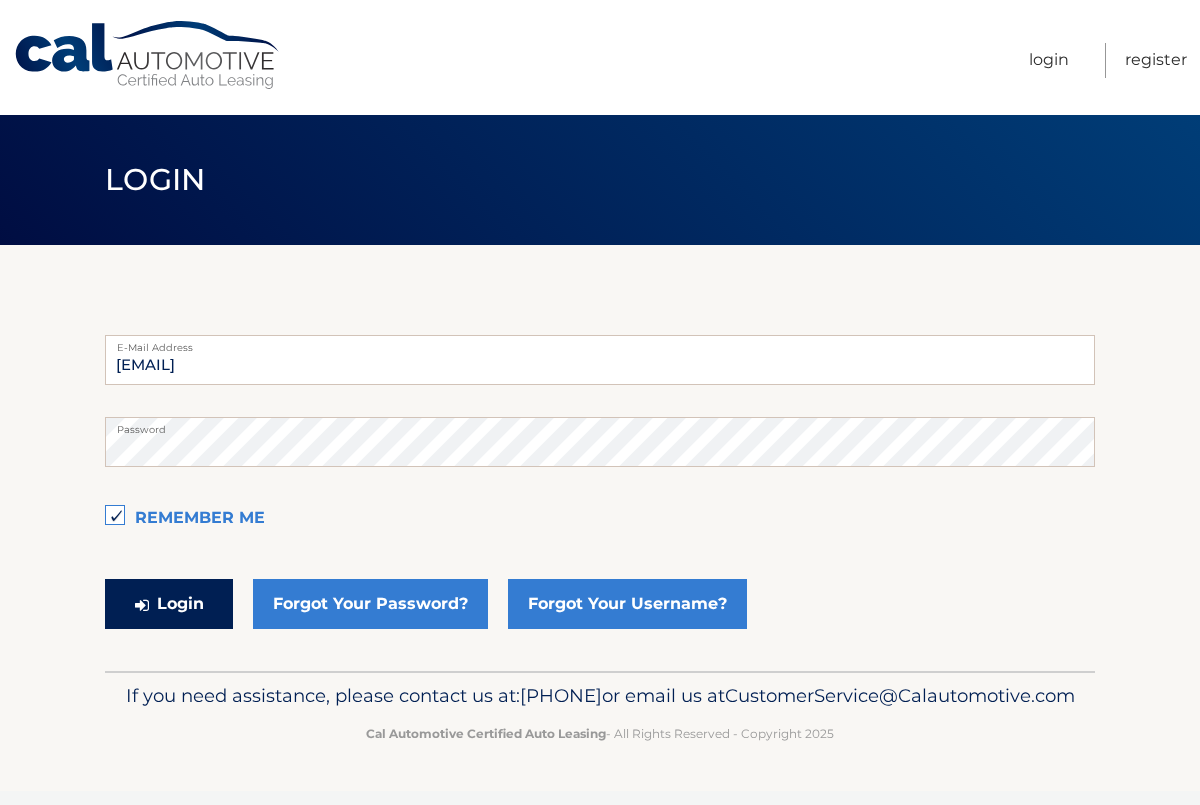 click on "Login" at bounding box center (169, 604) 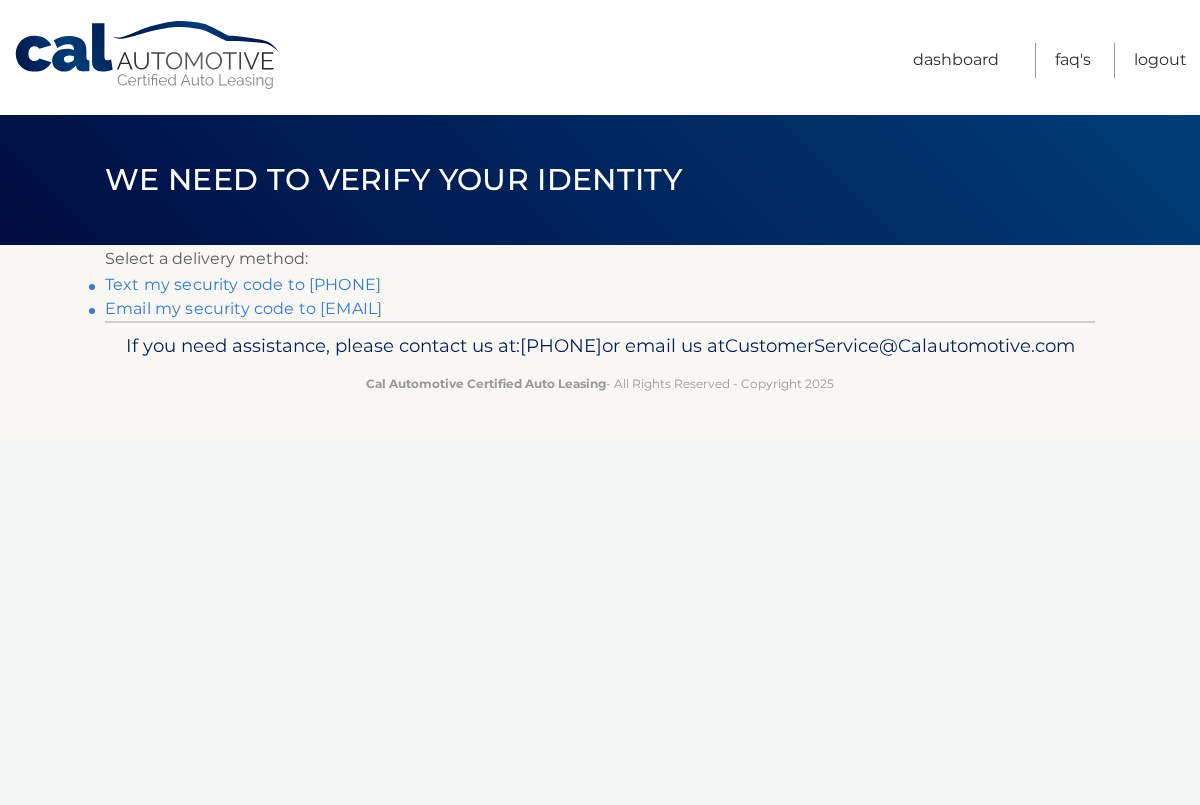 scroll, scrollTop: 0, scrollLeft: 0, axis: both 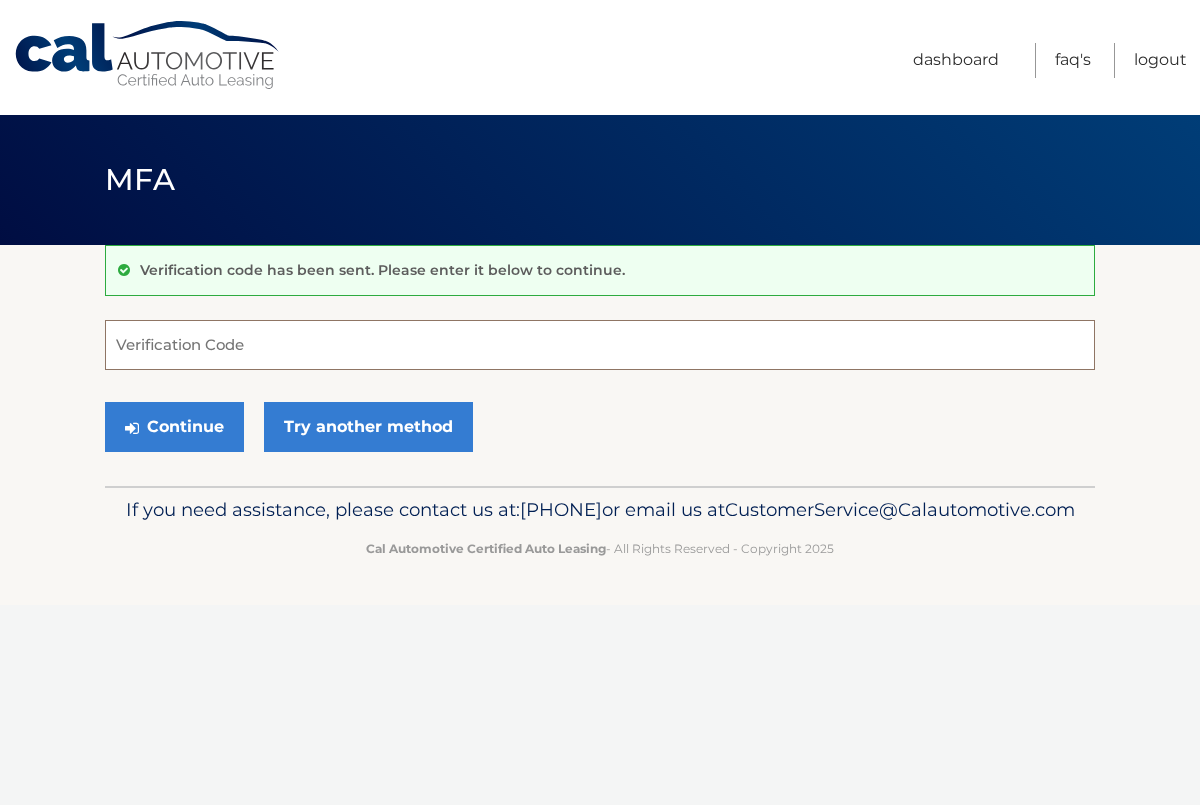 click on "Verification Code" at bounding box center [600, 345] 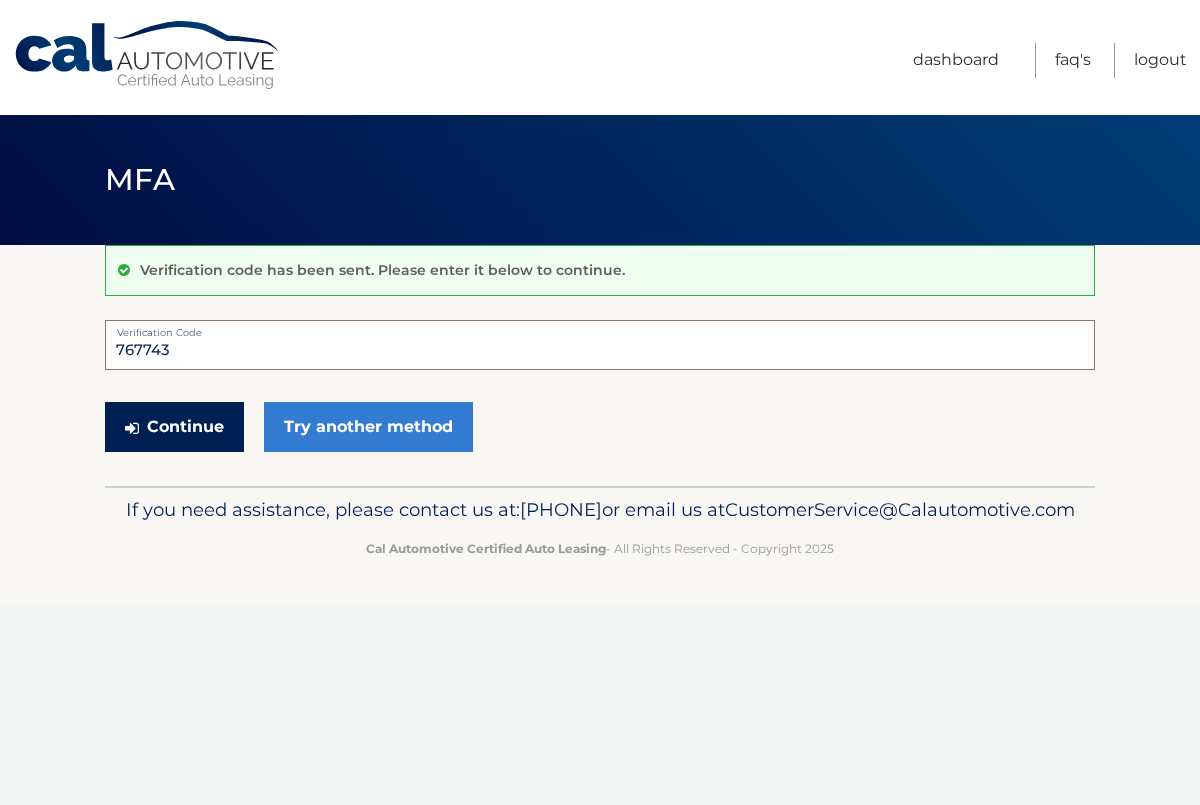 type on "767743" 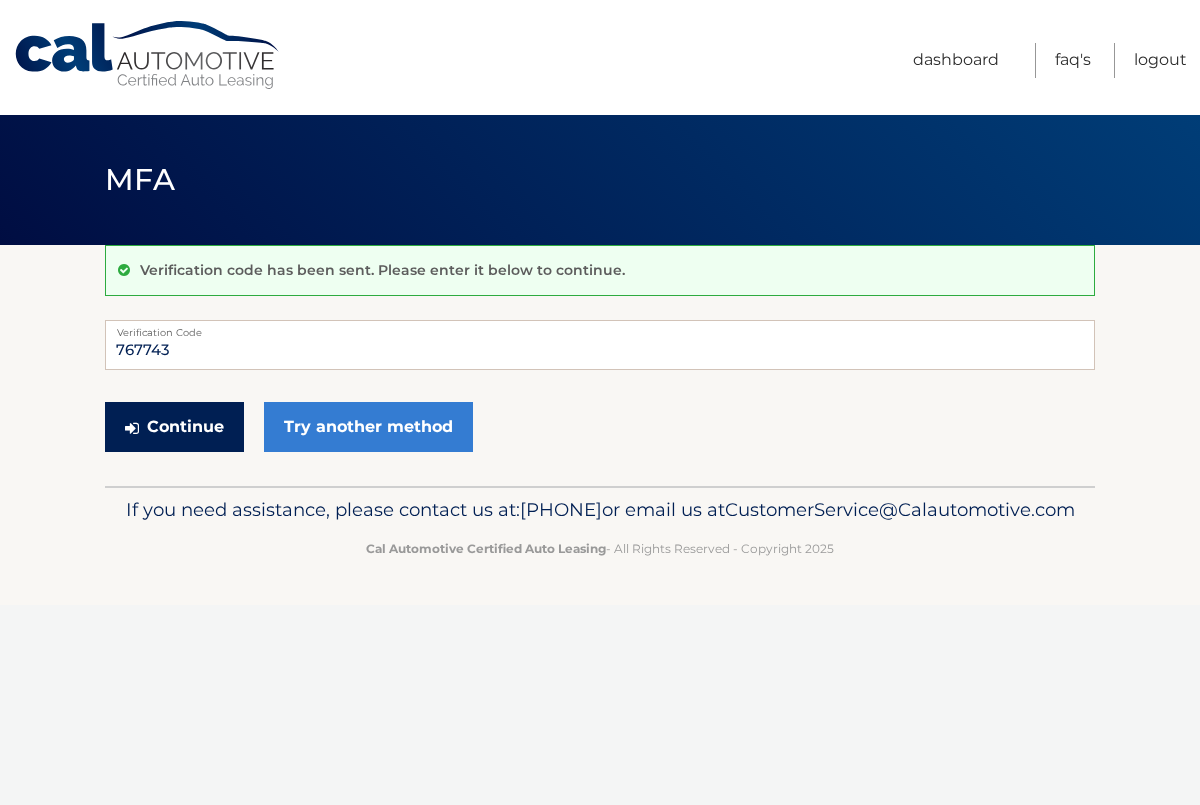 click on "Continue" at bounding box center (174, 427) 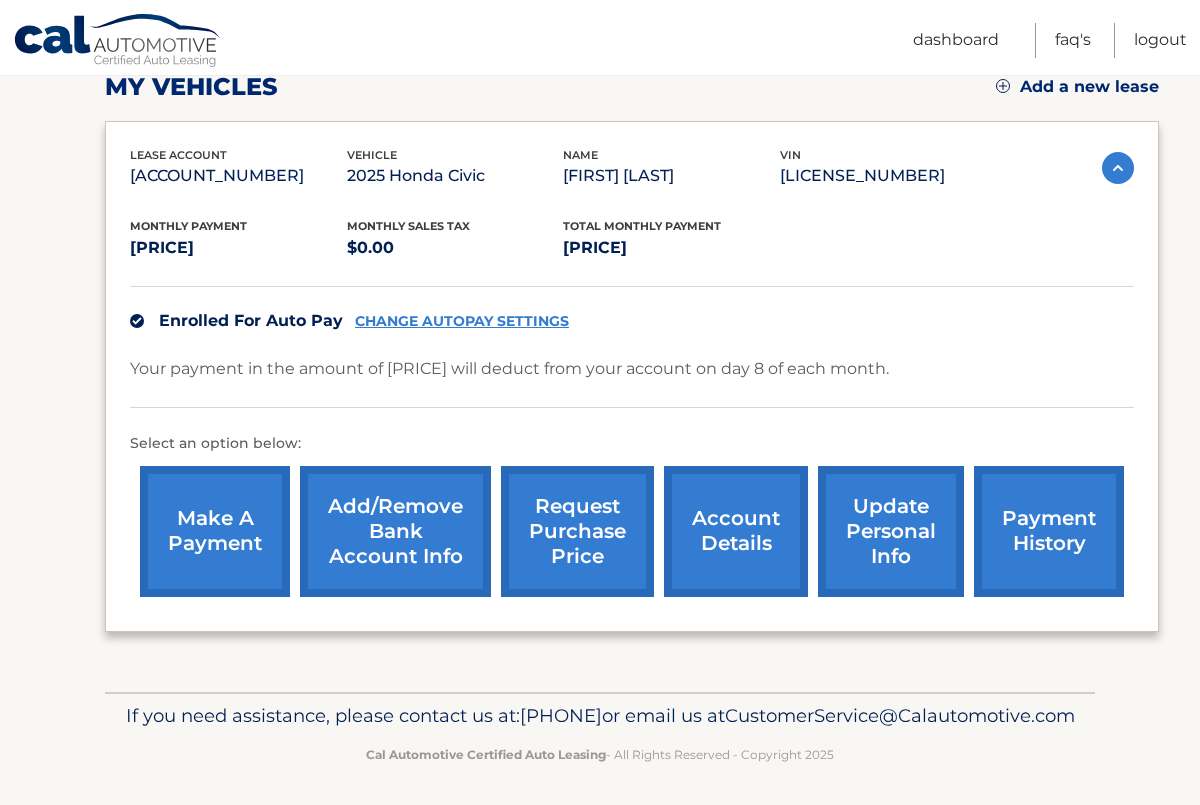 scroll, scrollTop: 275, scrollLeft: 0, axis: vertical 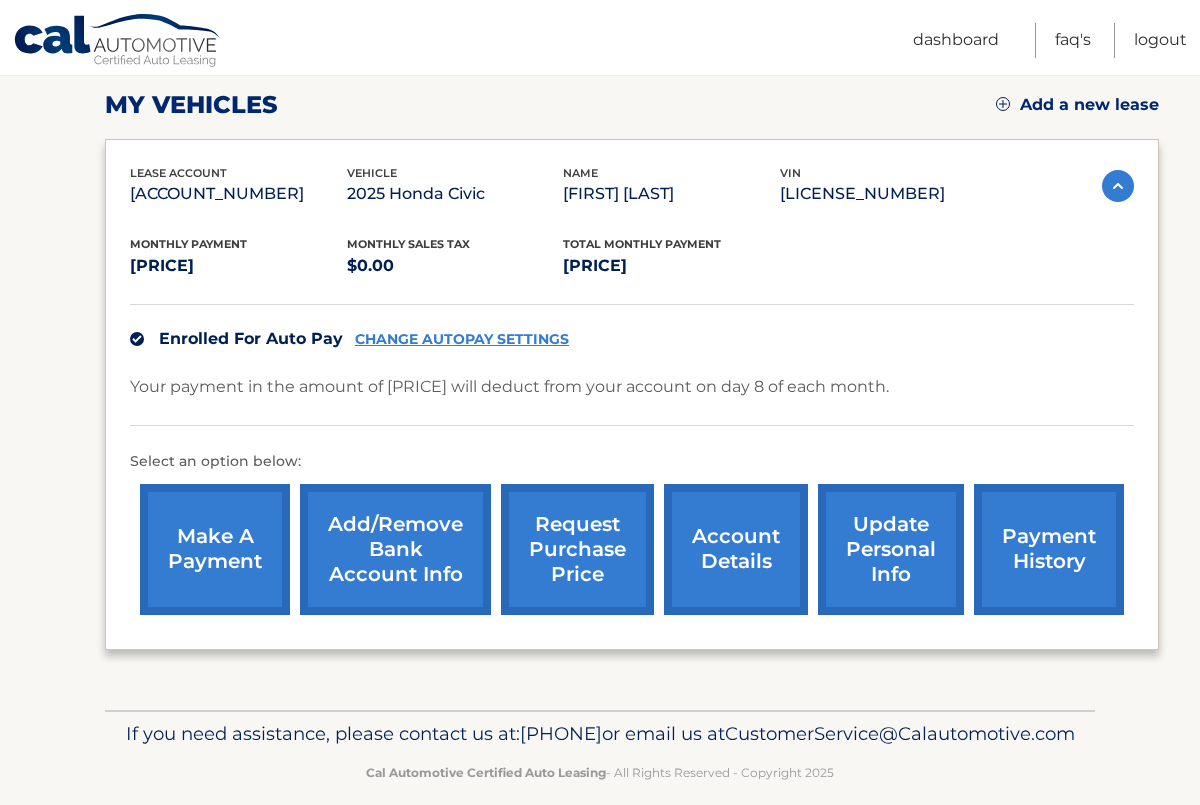 click on "Add/Remove bank account info" at bounding box center (395, 549) 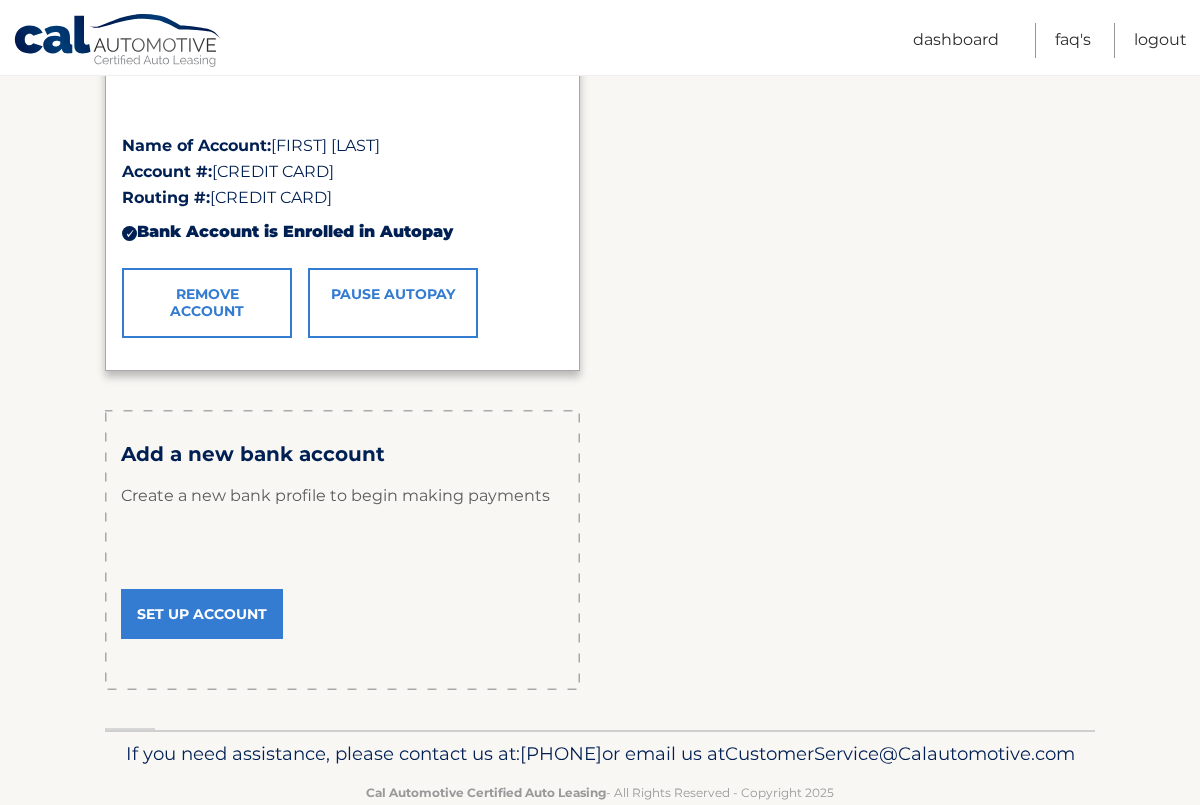 scroll, scrollTop: 392, scrollLeft: 0, axis: vertical 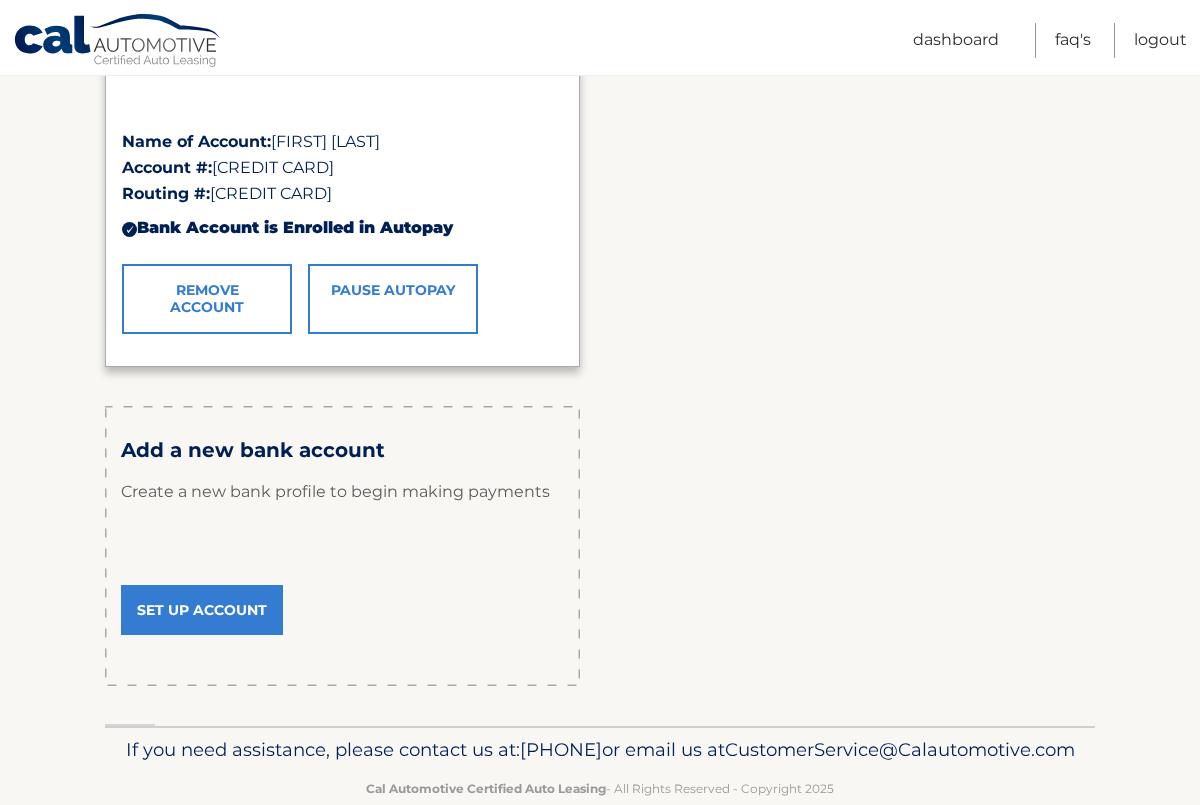 click on "Set Up Account" at bounding box center (202, 610) 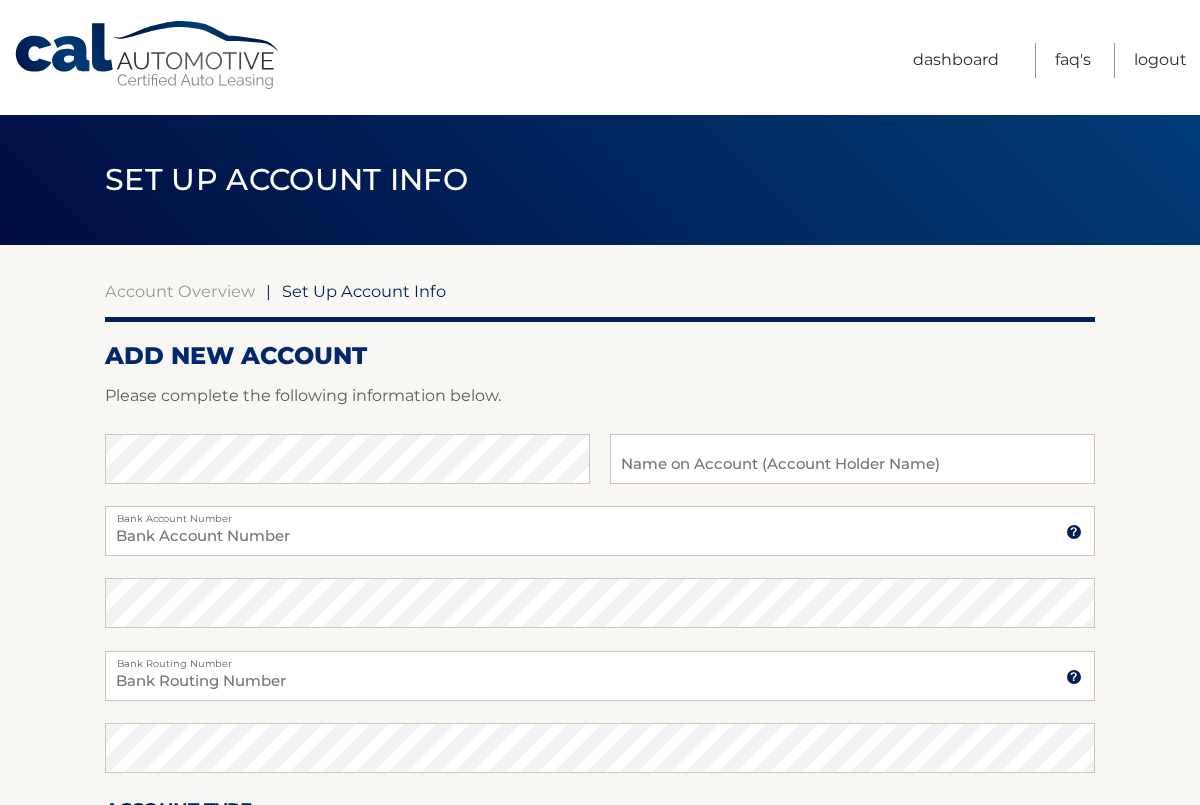 scroll, scrollTop: 0, scrollLeft: 0, axis: both 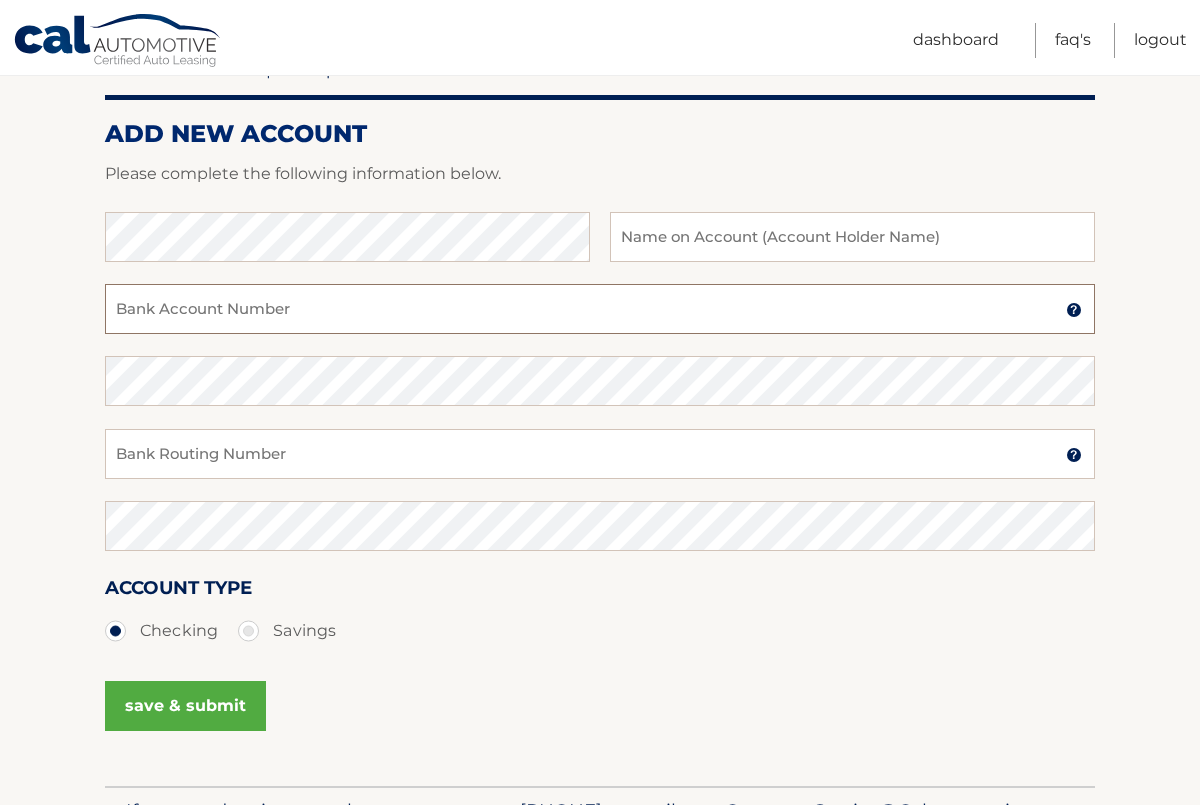 click on "Bank Account Number" at bounding box center (600, 309) 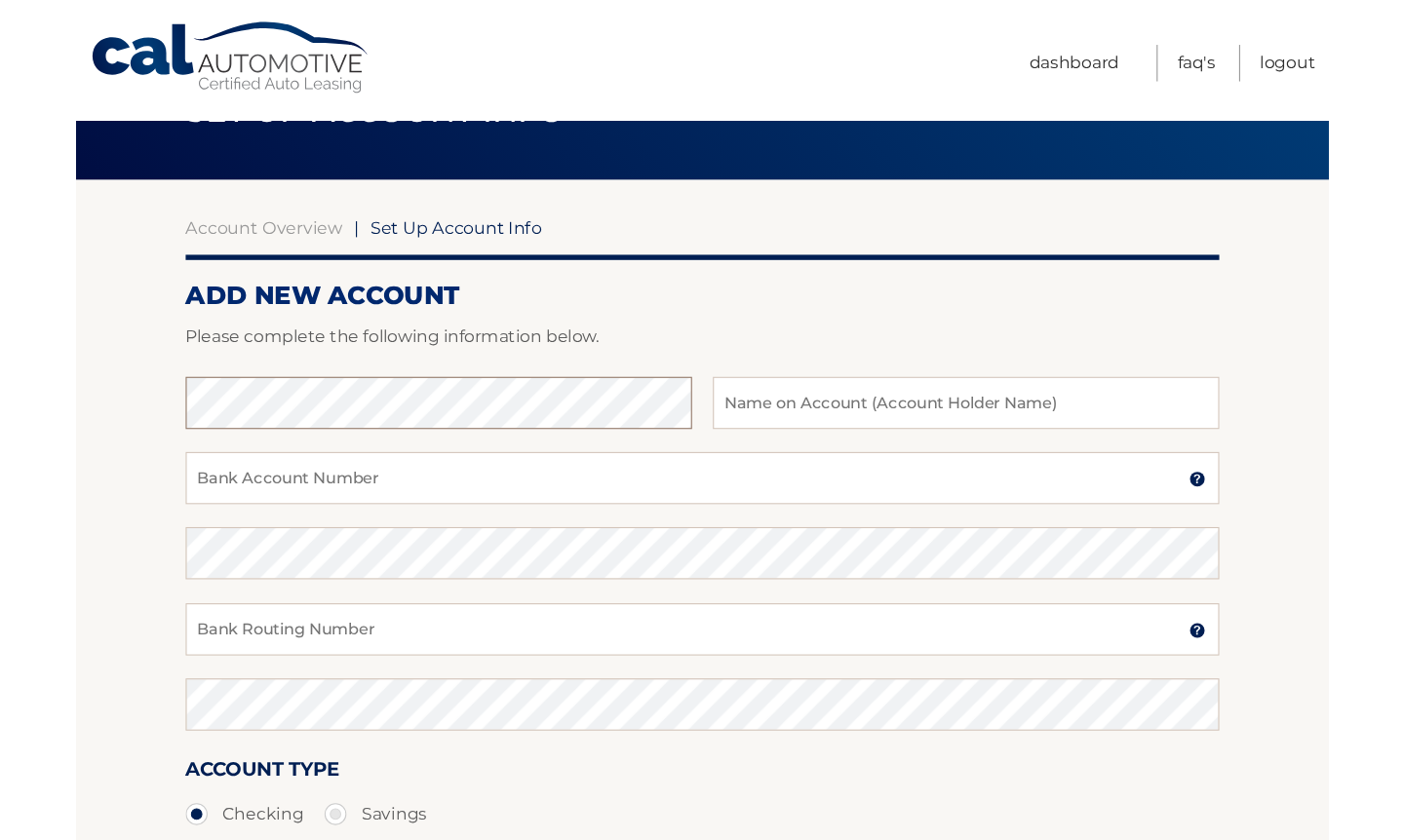 scroll, scrollTop: 0, scrollLeft: 0, axis: both 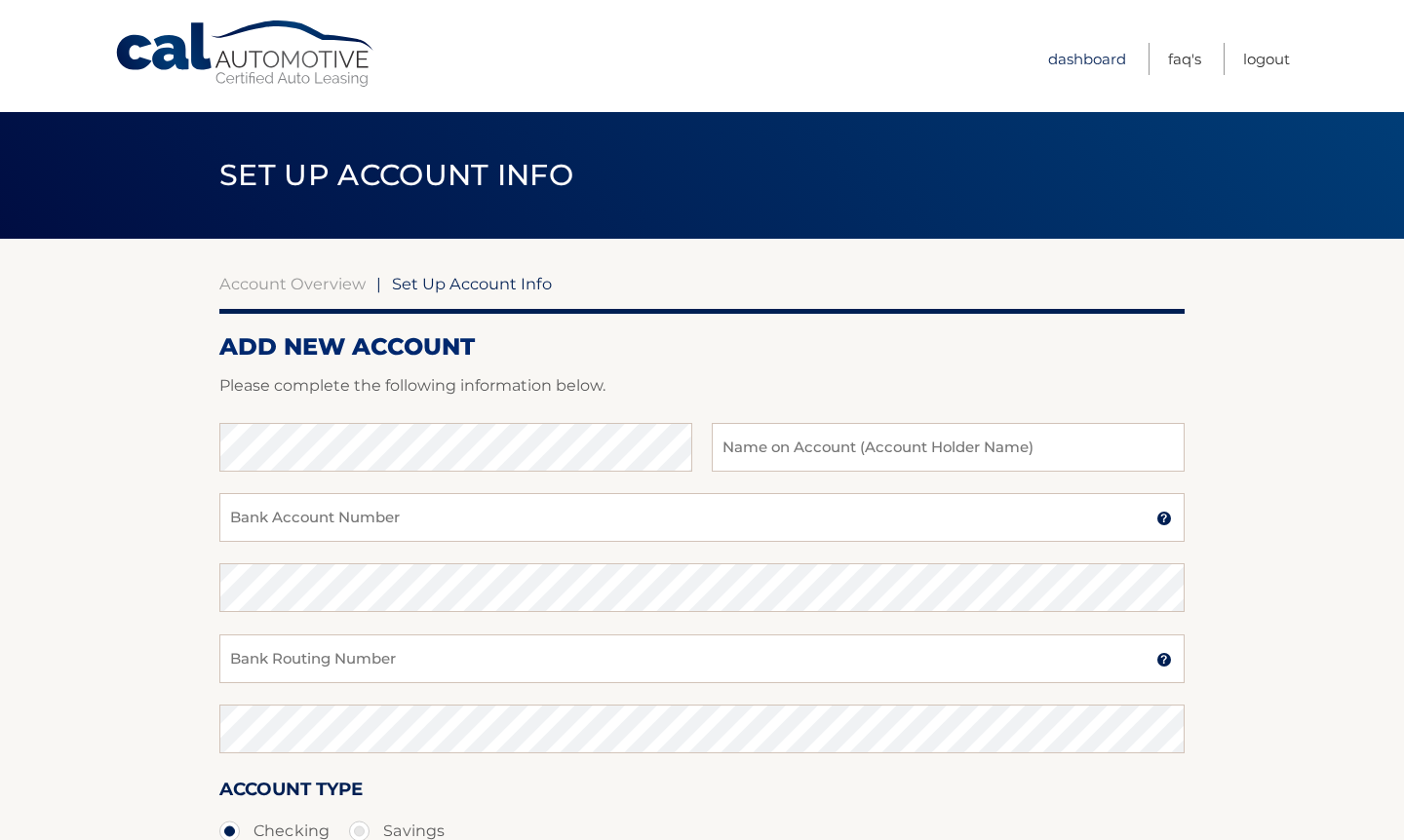 click on "Dashboard" at bounding box center [1087, 58] 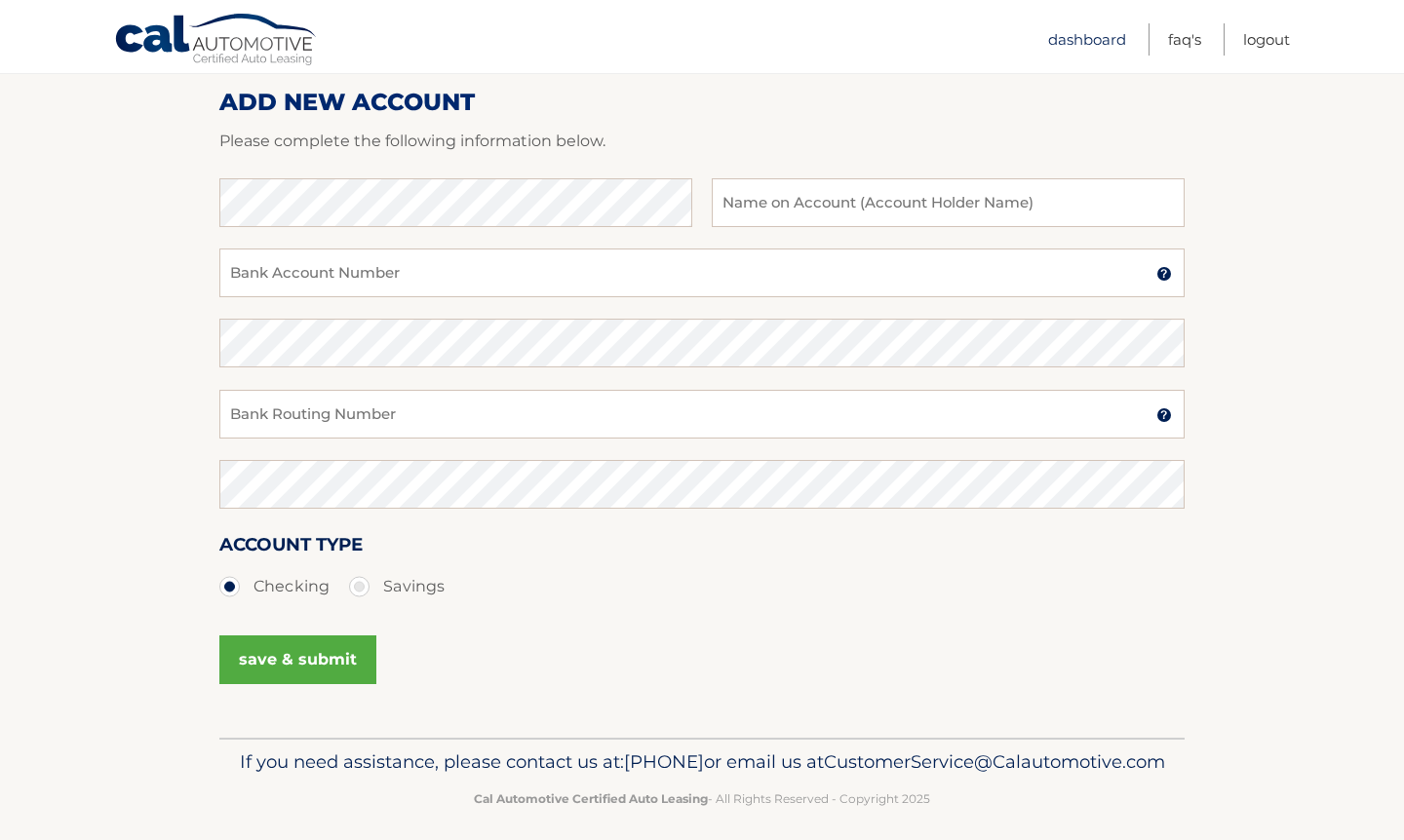 scroll, scrollTop: 290, scrollLeft: 0, axis: vertical 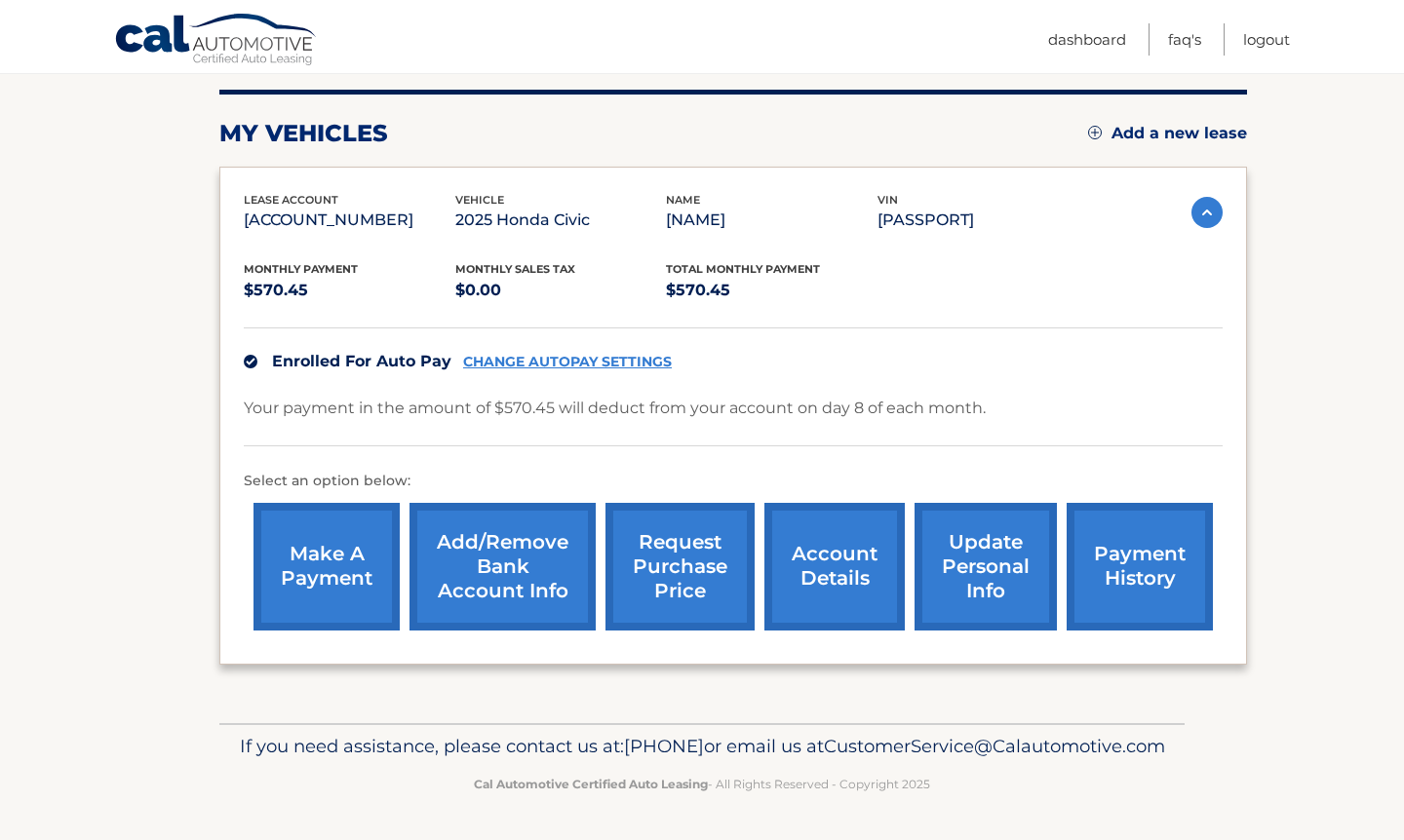 click on "make a payment" at bounding box center [327, 566] 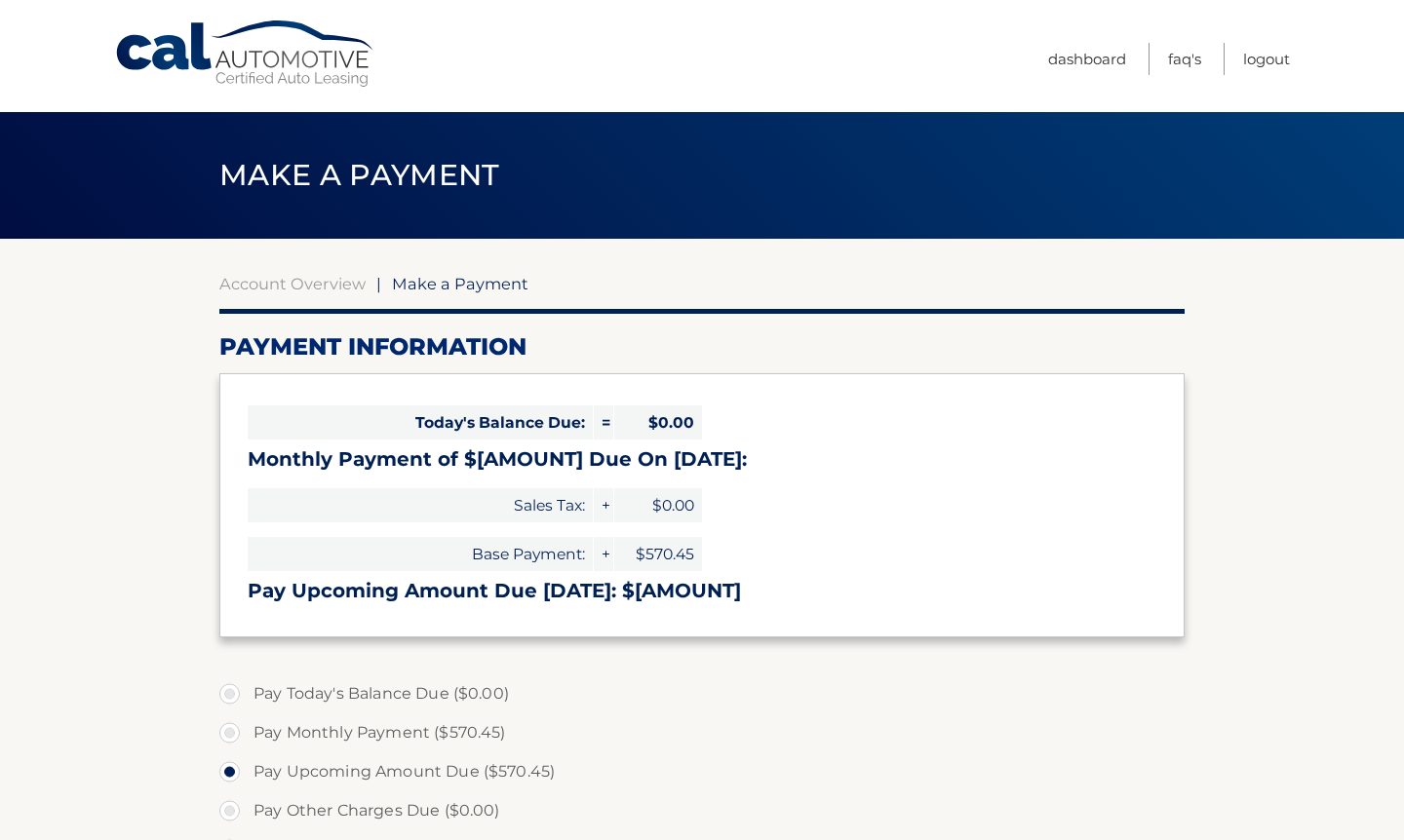 select on "MmEwMzM0YWQtNDM1MS00MmFhLWIwMDAtNDVhYzkxNDY0NGRh" 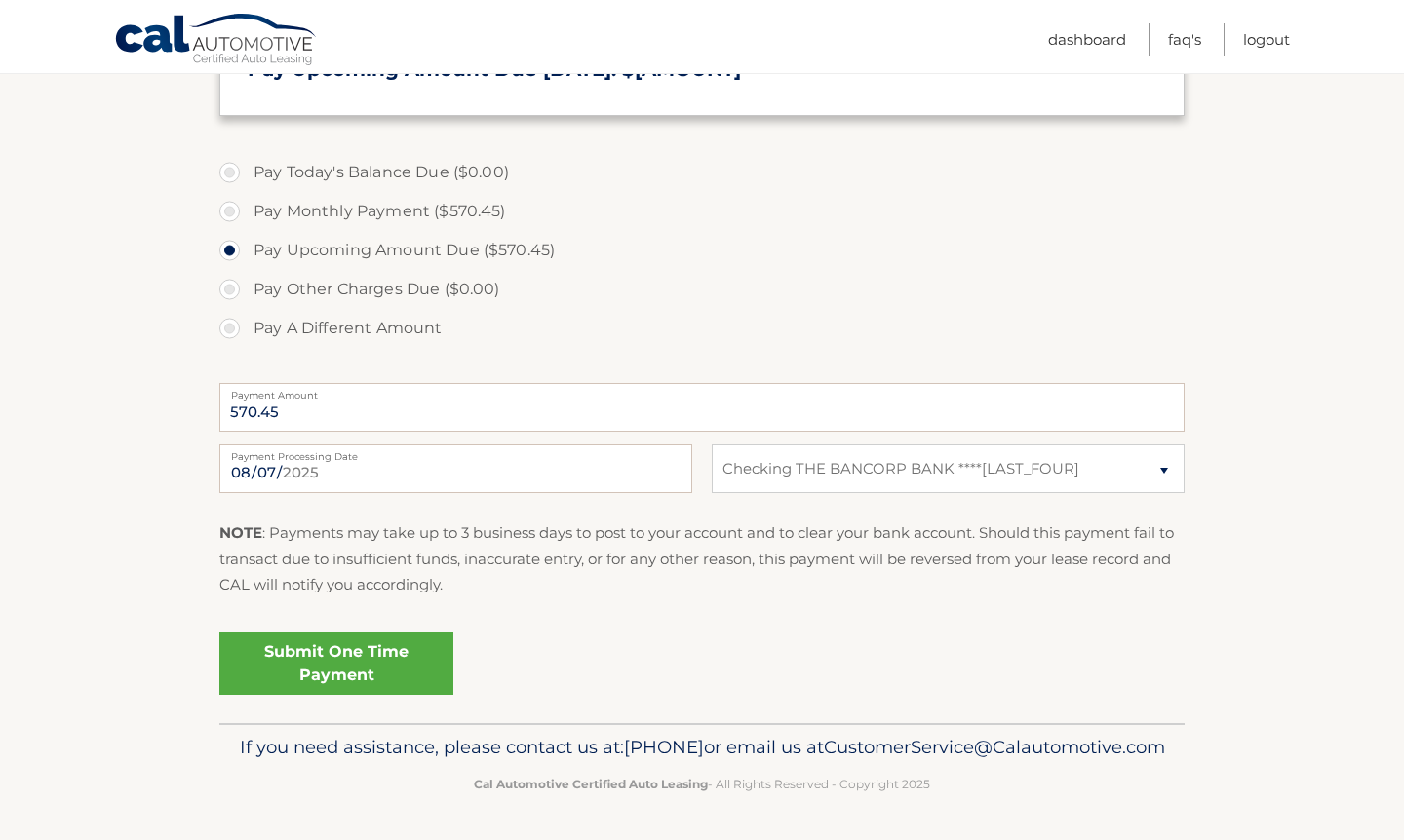 scroll, scrollTop: 553, scrollLeft: 0, axis: vertical 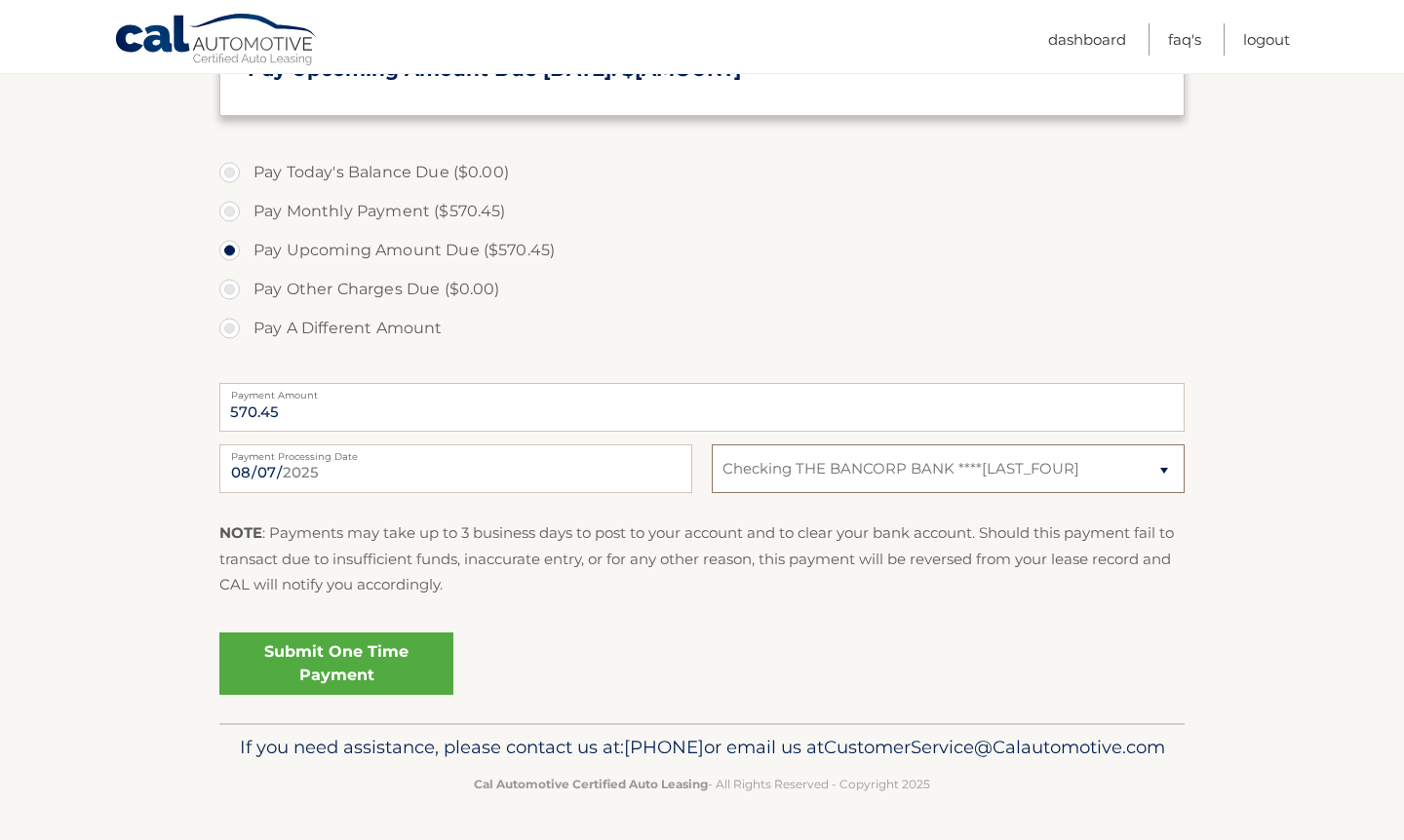 click on "Select Bank Account
Checking THE BANCORP BANK *****3908" at bounding box center (948, 469) 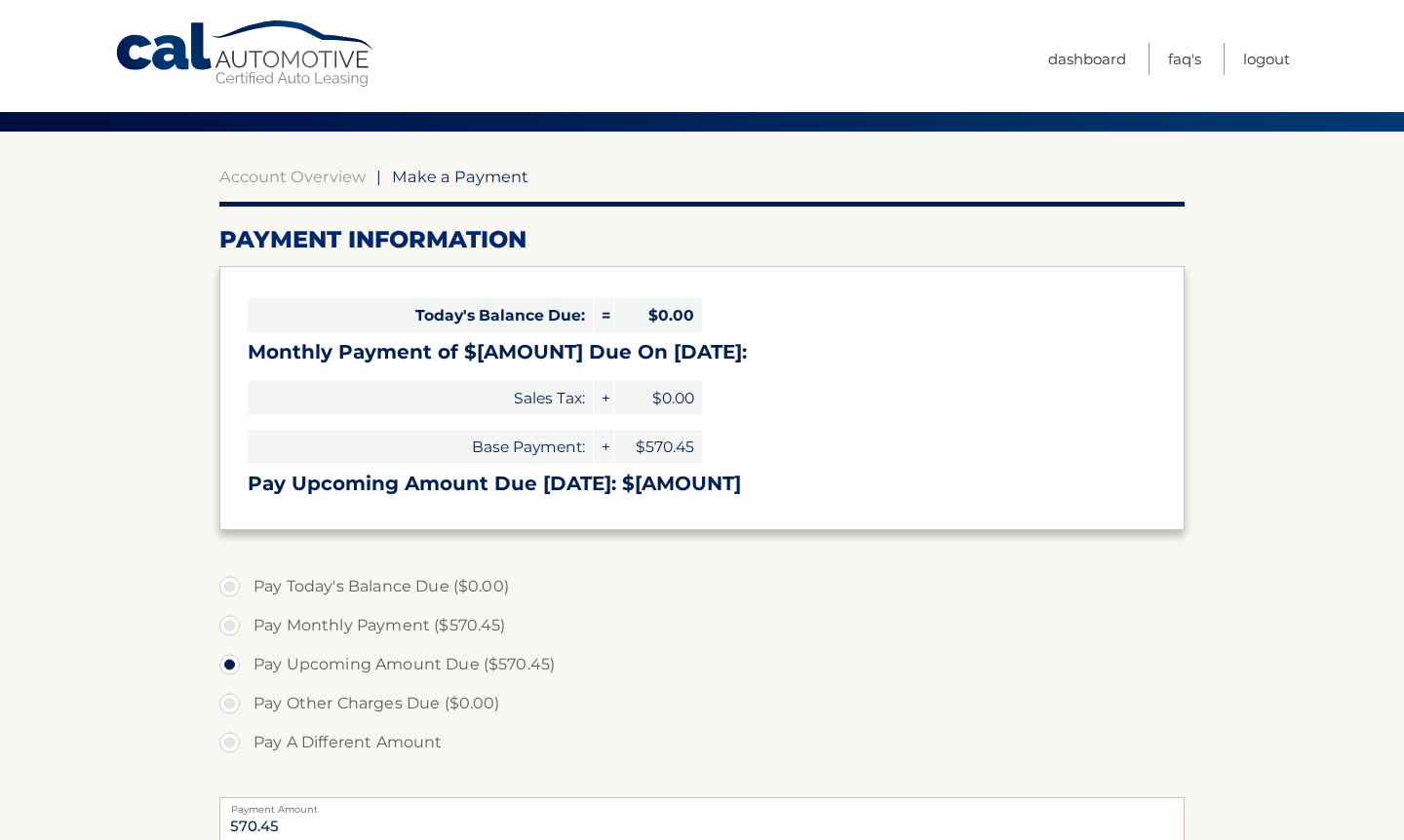 scroll, scrollTop: 0, scrollLeft: 0, axis: both 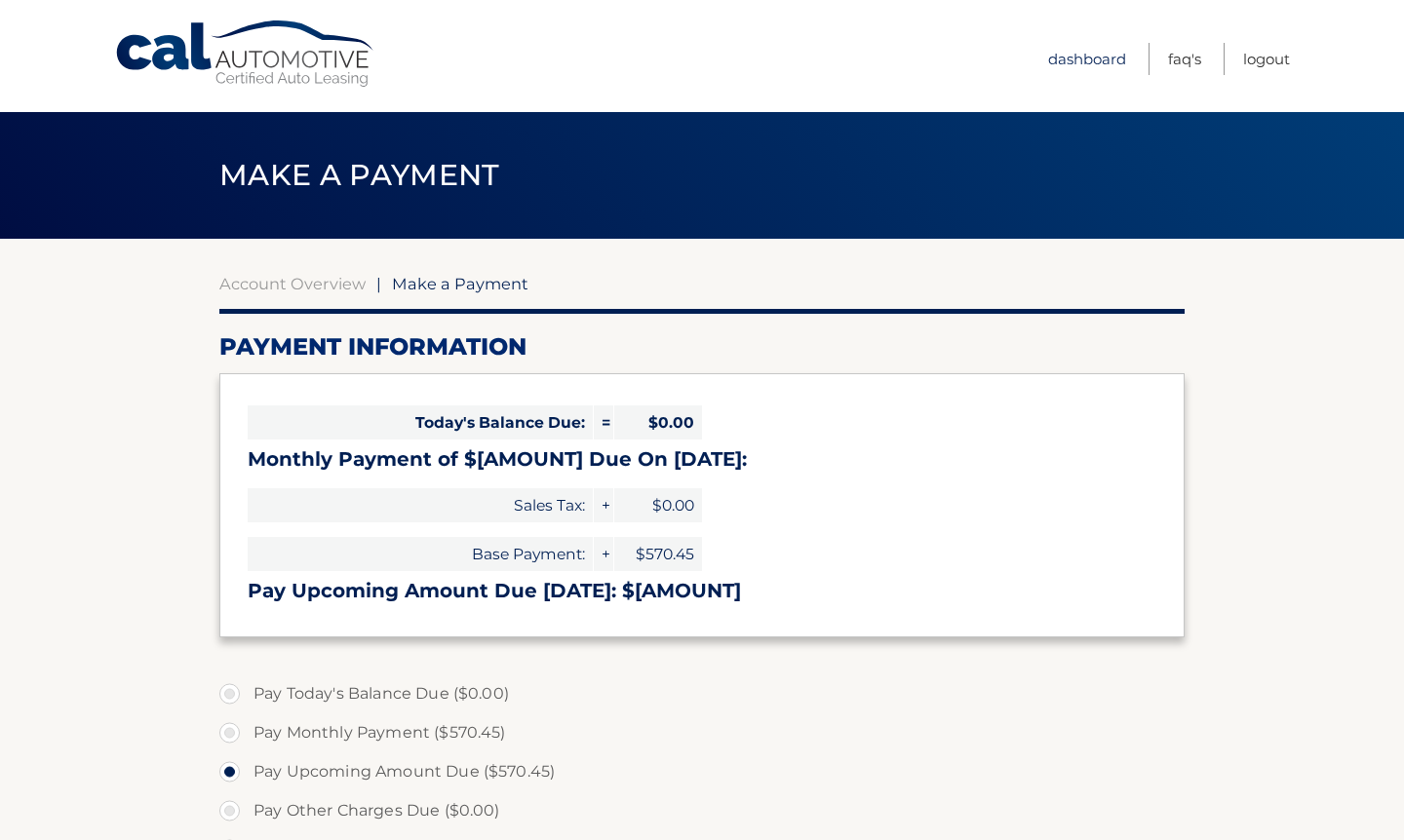 click on "Dashboard" at bounding box center [1087, 58] 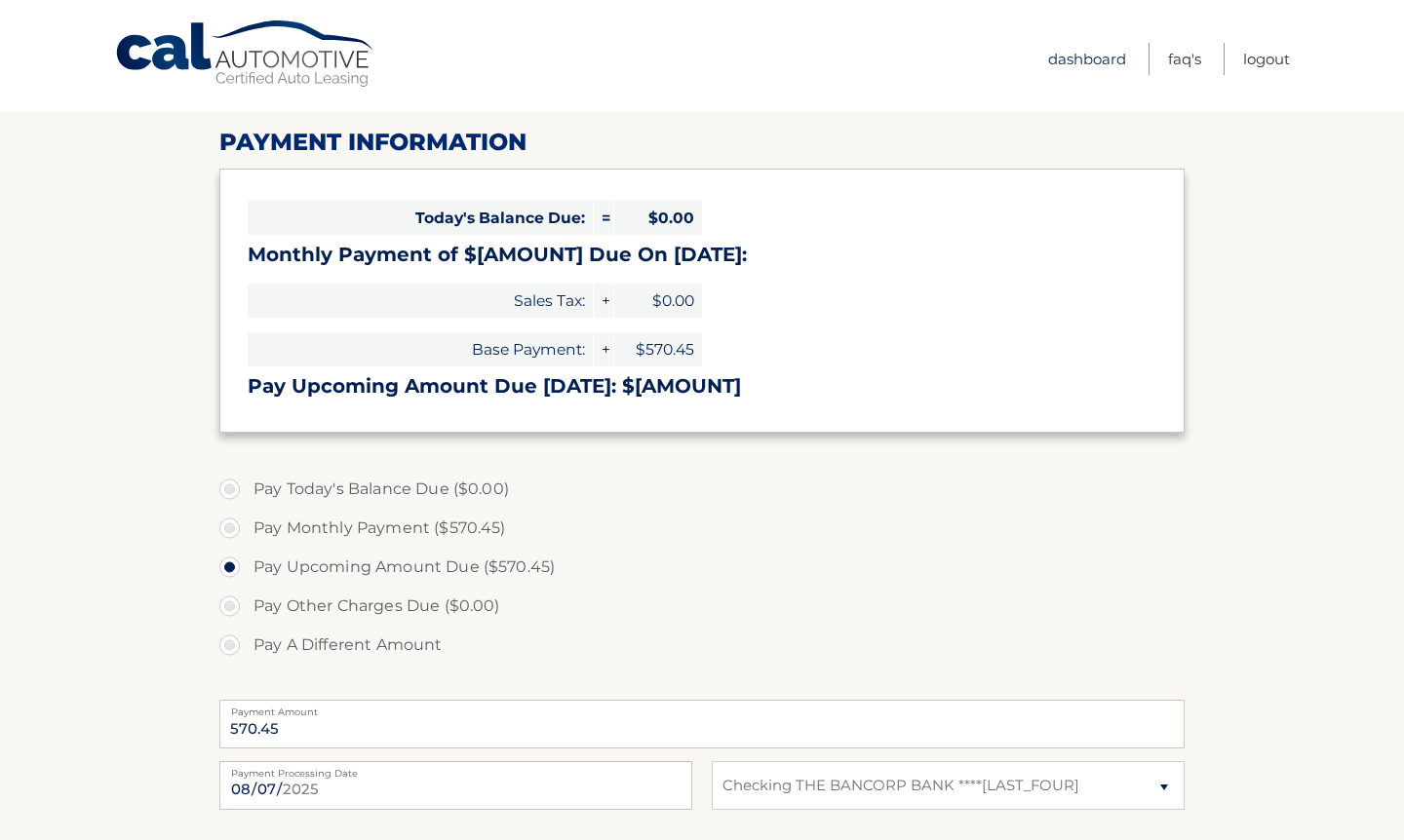 scroll, scrollTop: 0, scrollLeft: 0, axis: both 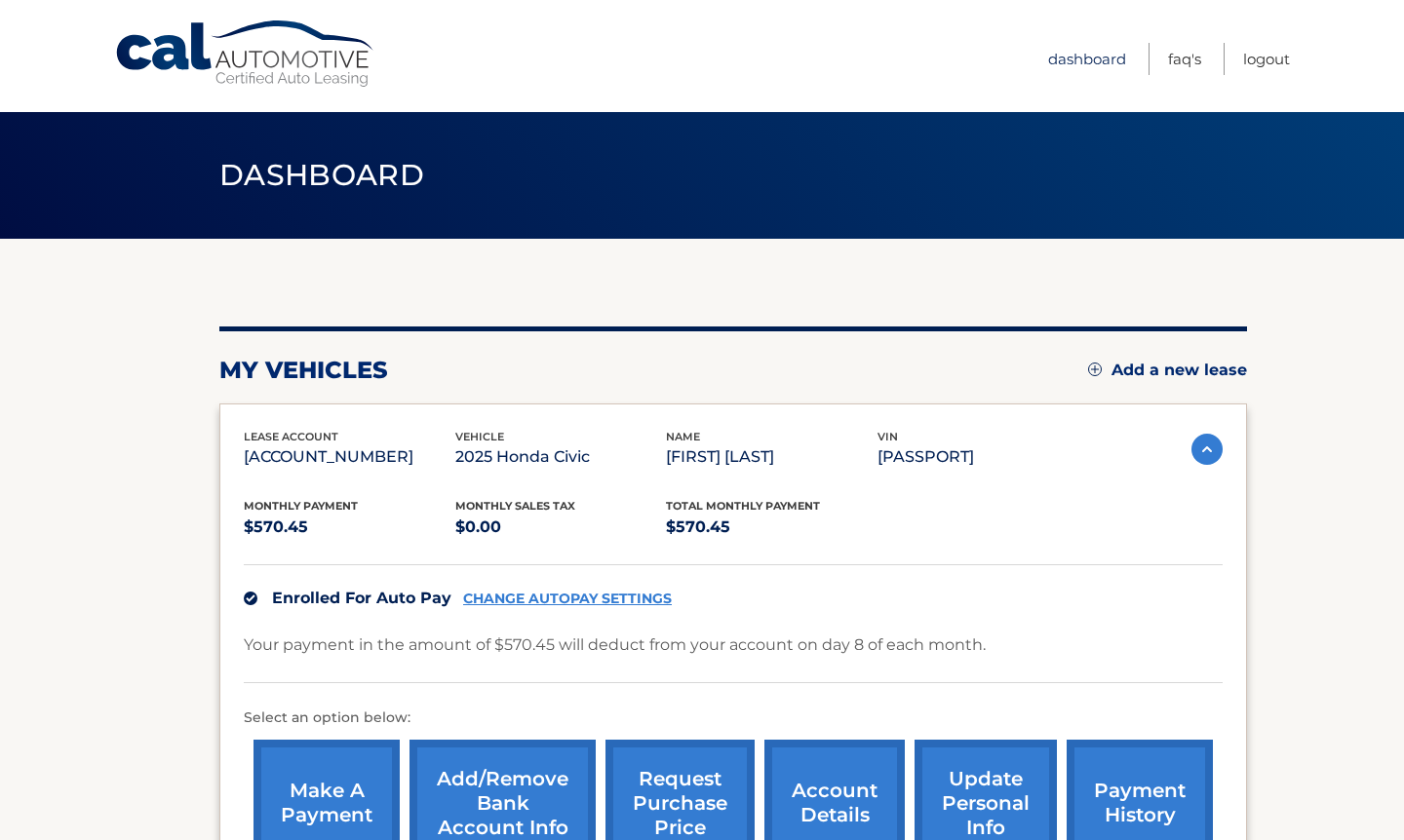 click on "Dashboard" at bounding box center [1087, 58] 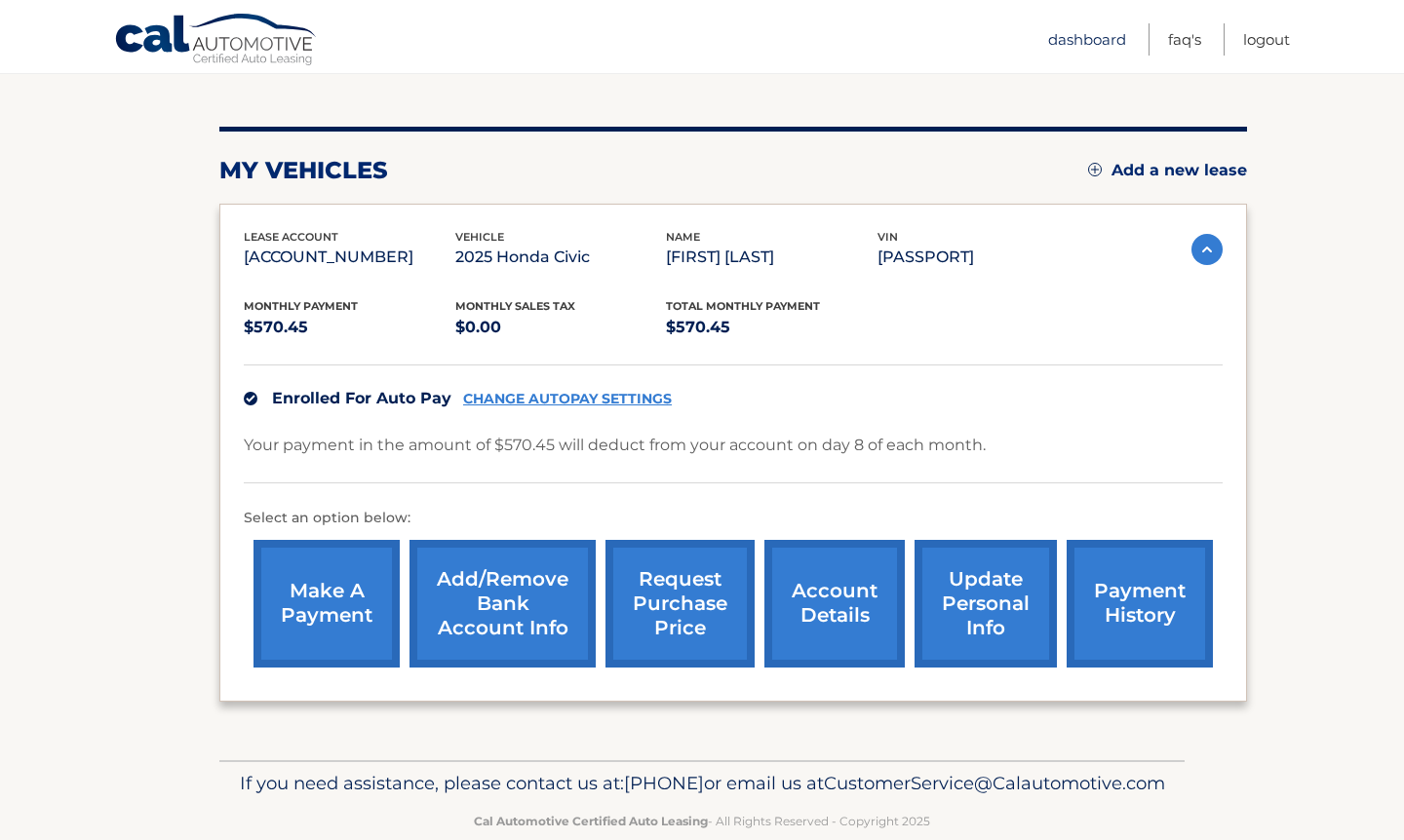 scroll, scrollTop: 267, scrollLeft: 0, axis: vertical 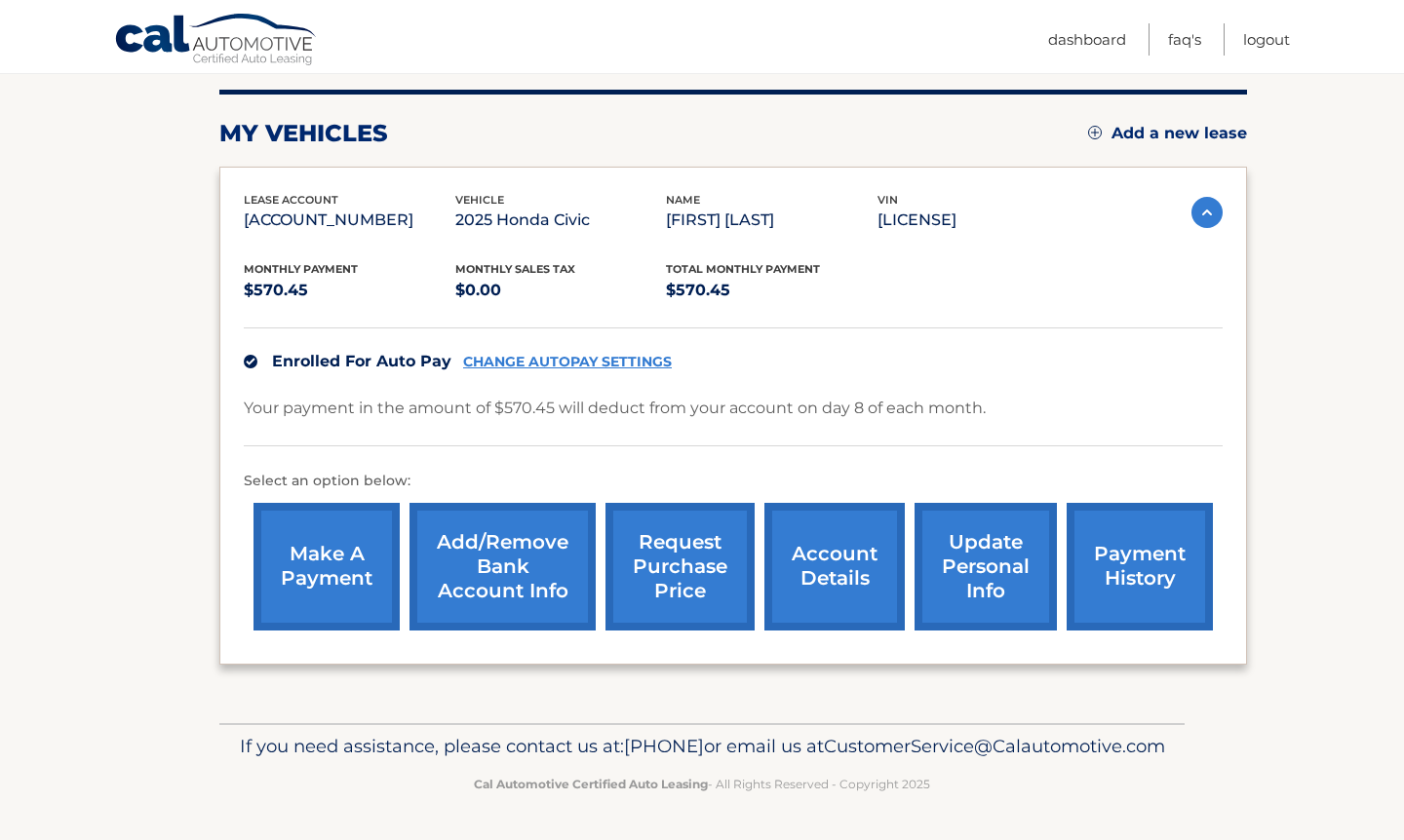 click on "payment history" at bounding box center (1140, 566) 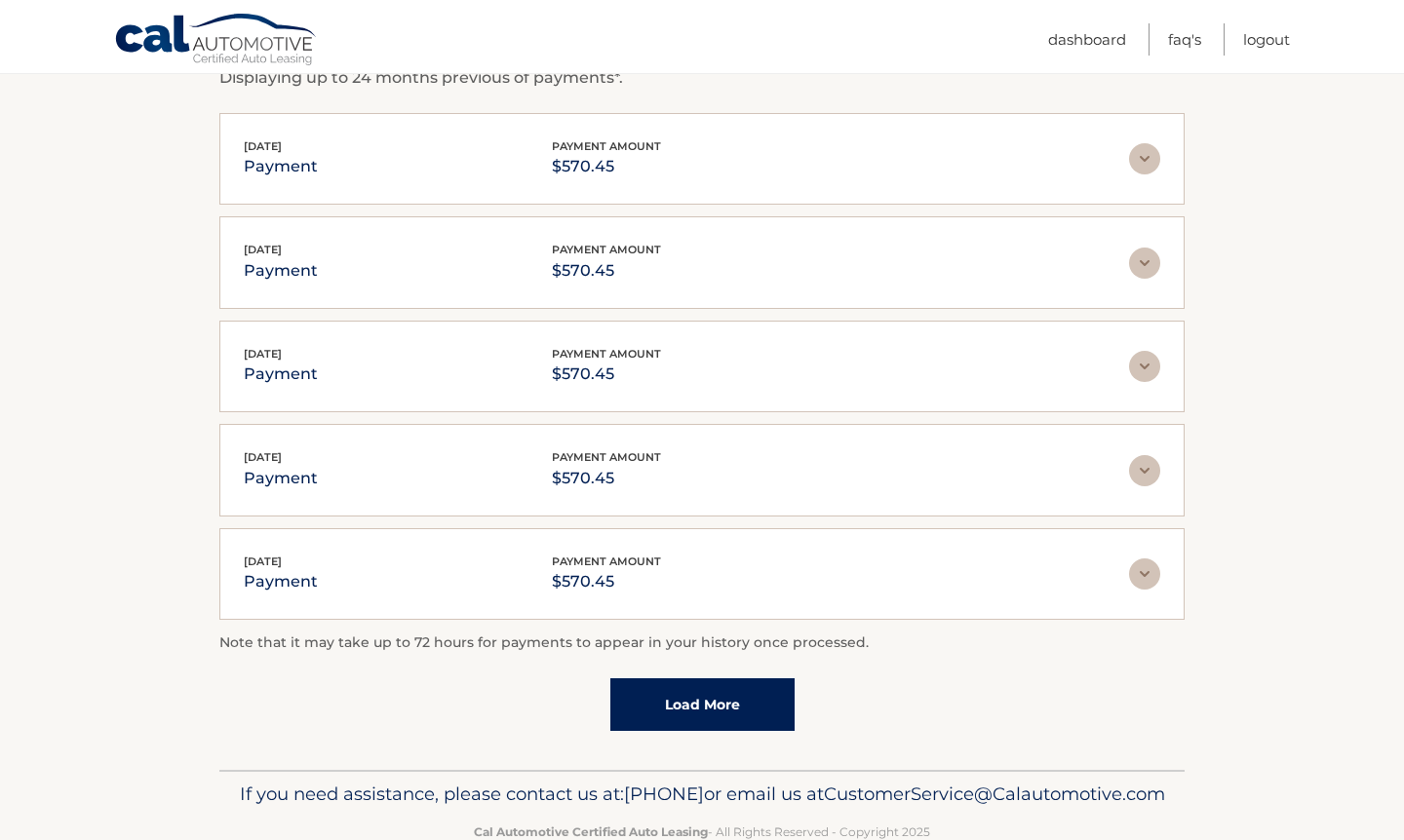 scroll, scrollTop: 365, scrollLeft: 0, axis: vertical 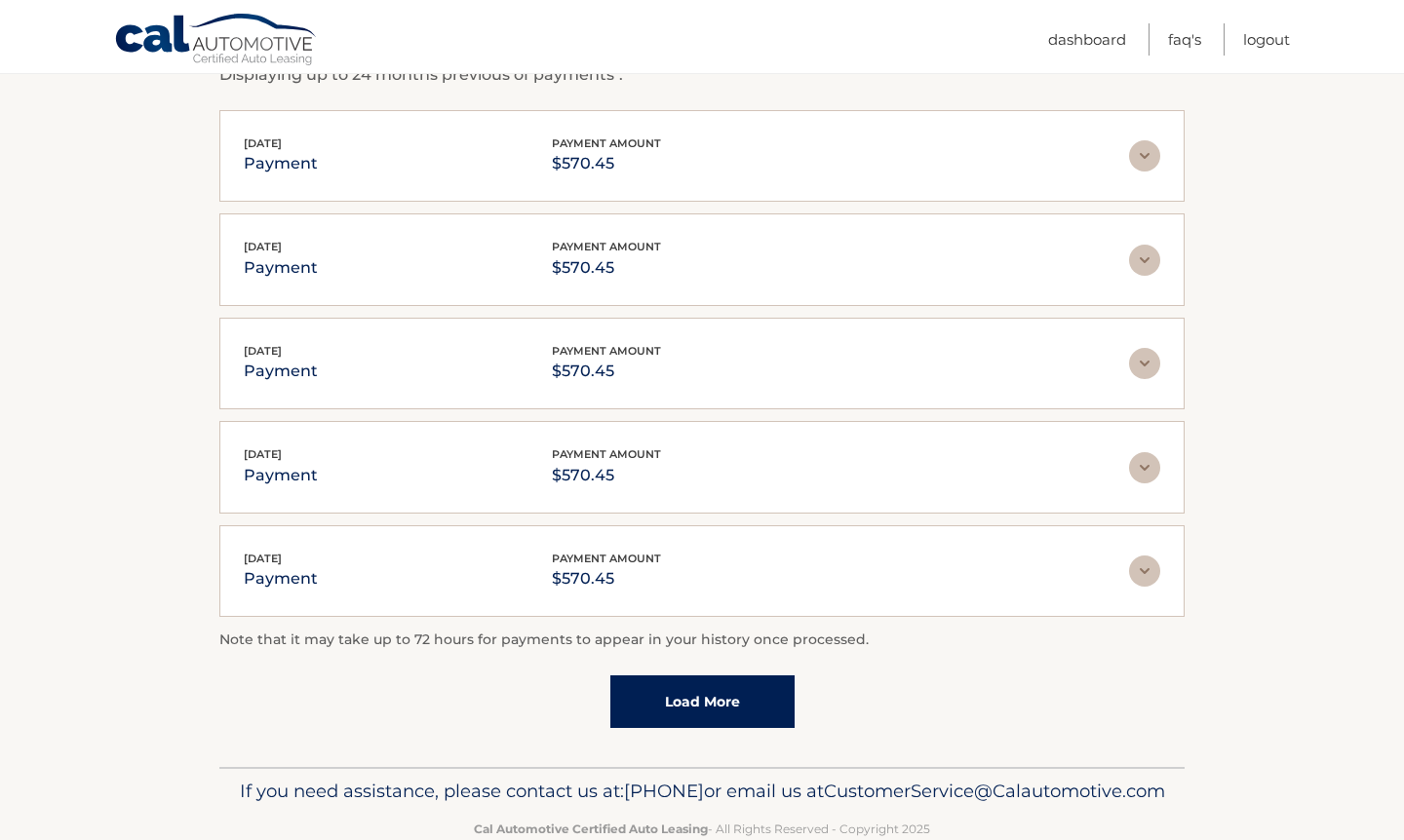 click on "Load More" at bounding box center (702, 702) 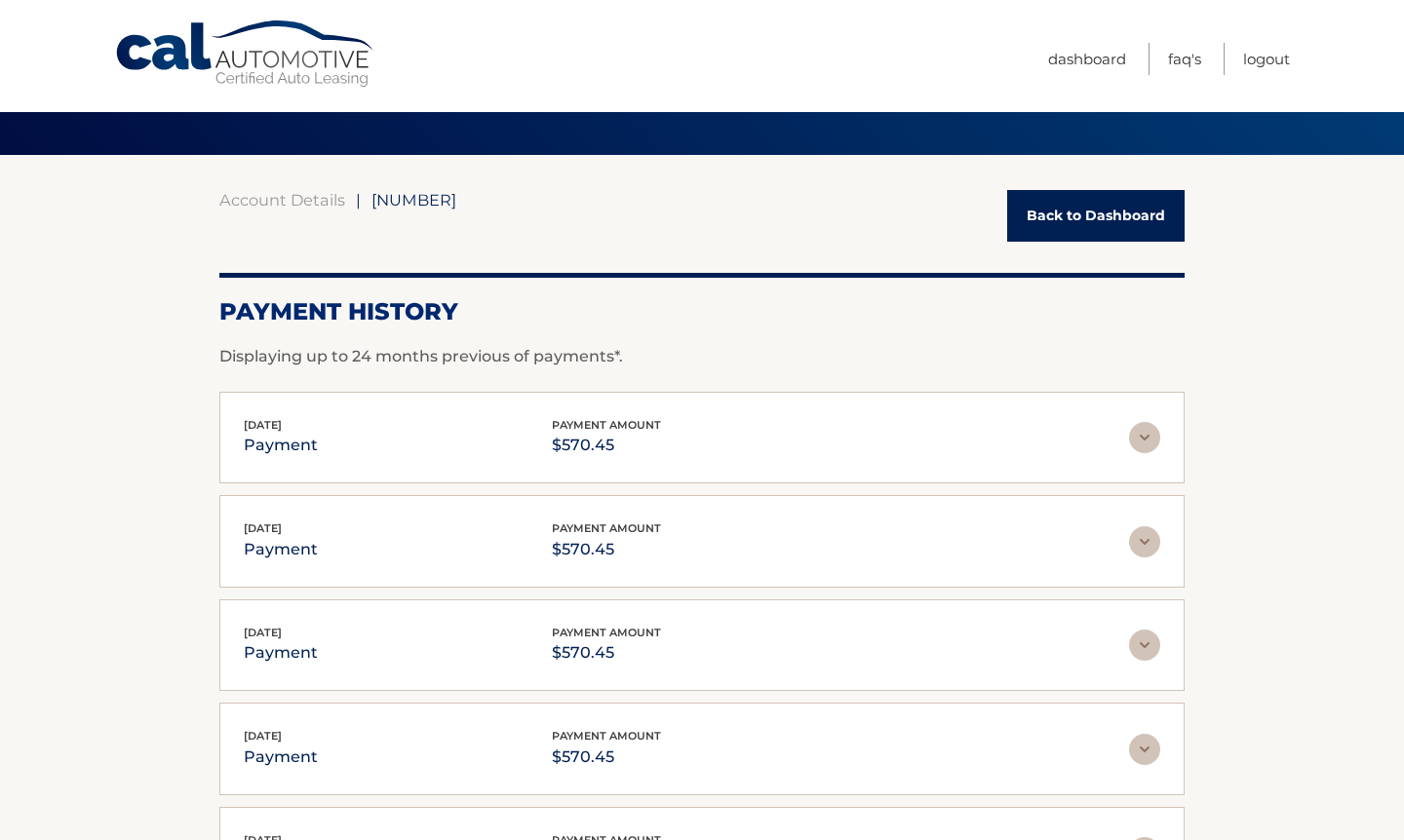scroll, scrollTop: 0, scrollLeft: 0, axis: both 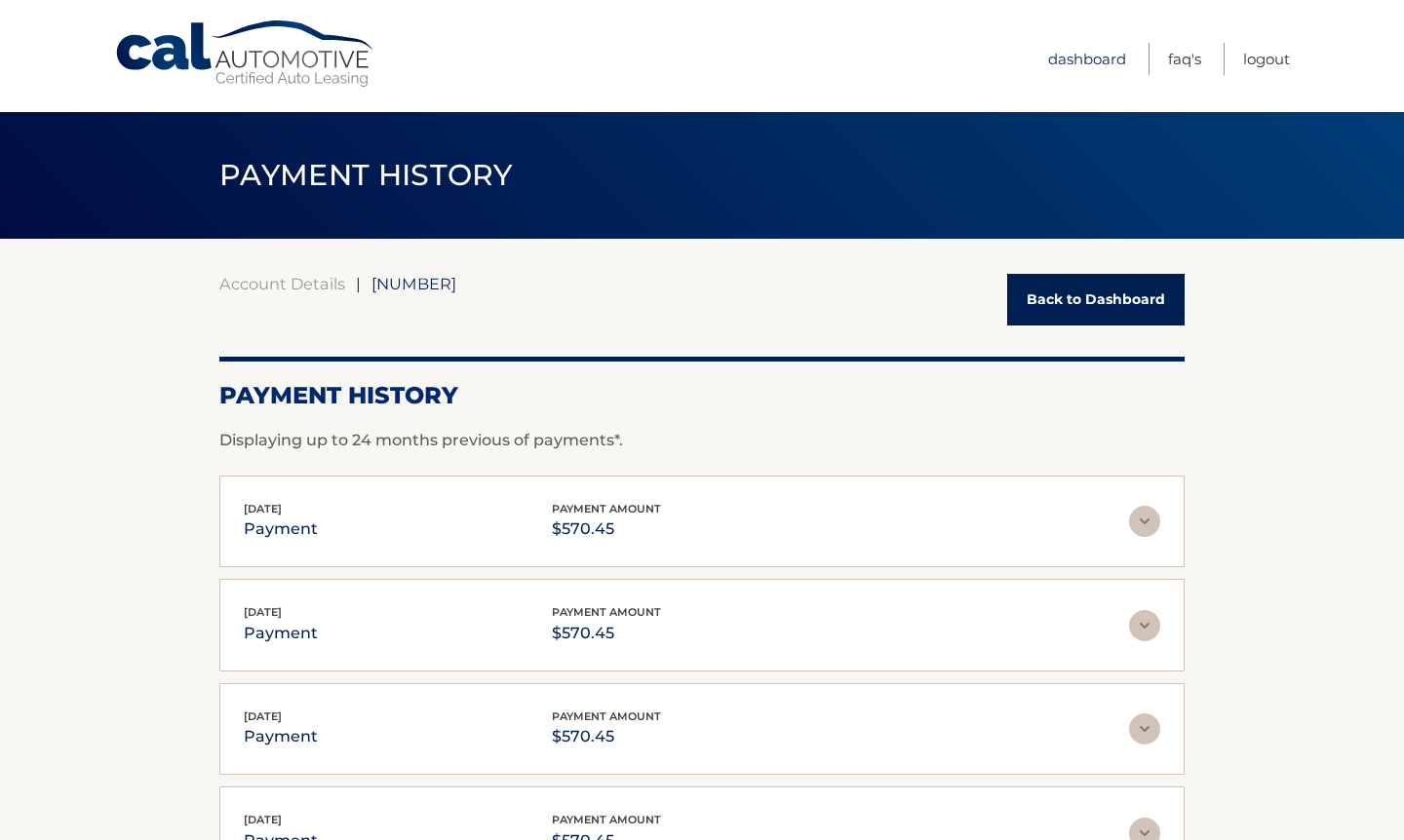 click on "Dashboard" at bounding box center (1087, 58) 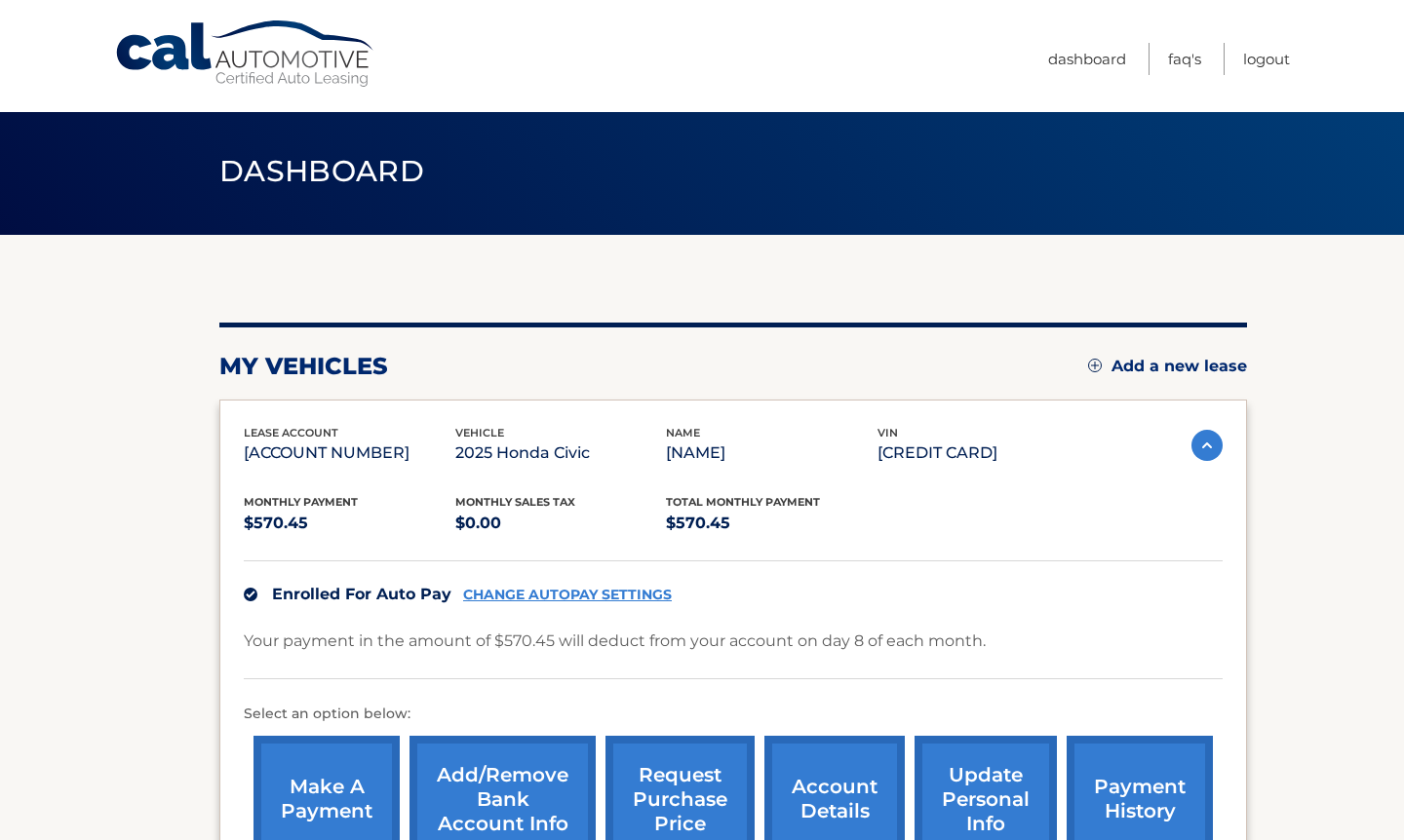 scroll, scrollTop: 0, scrollLeft: 0, axis: both 